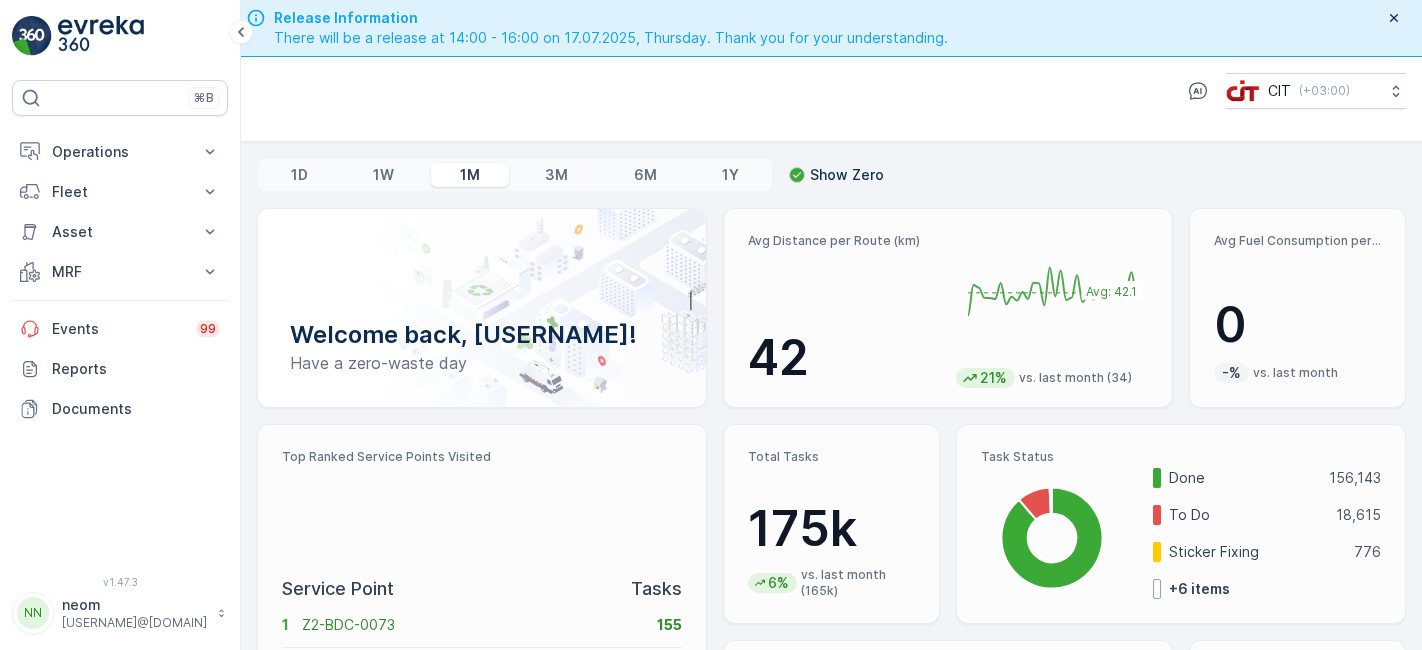scroll, scrollTop: 0, scrollLeft: 0, axis: both 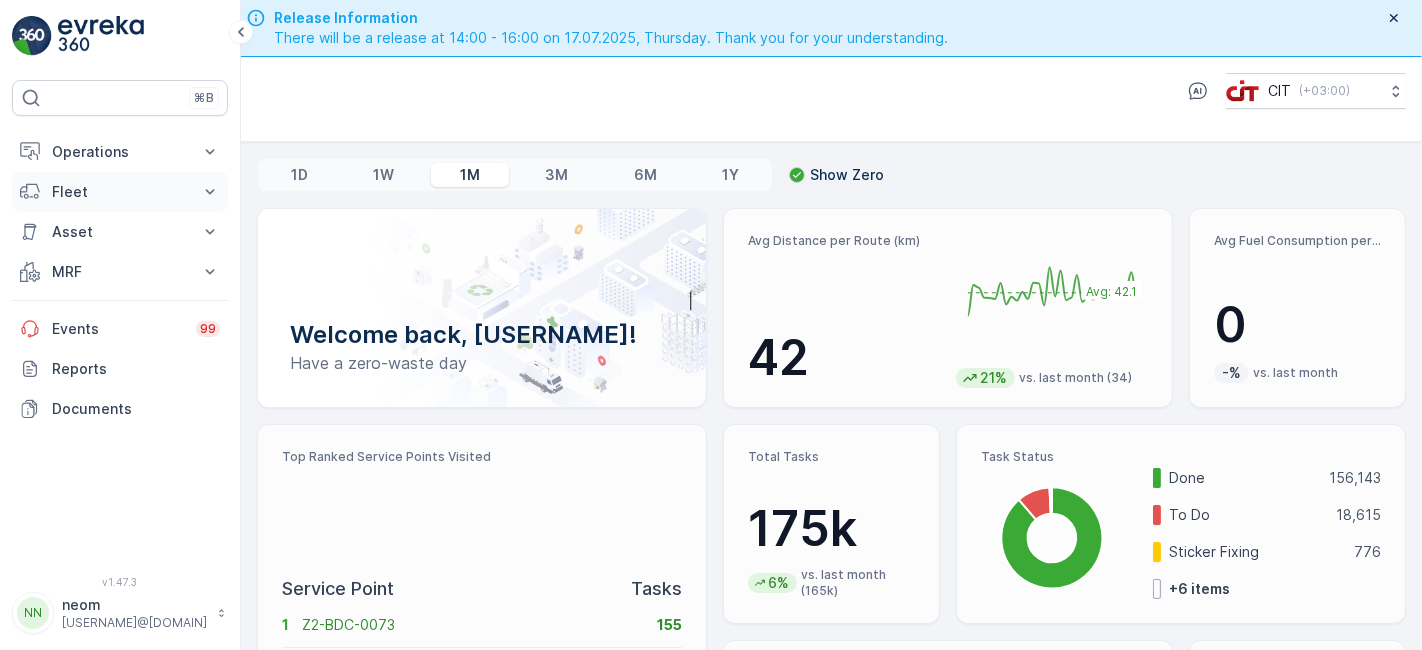 click on "Fleet" at bounding box center [120, 192] 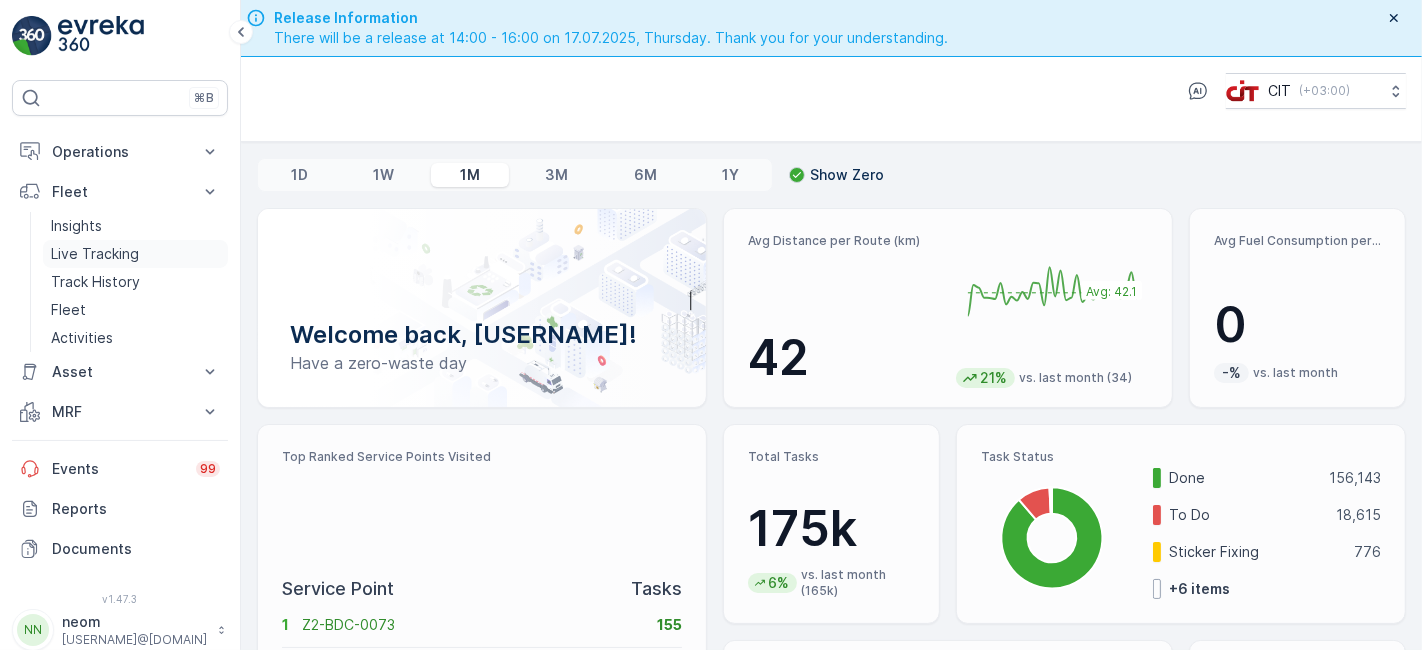 click on "Live Tracking" at bounding box center [95, 254] 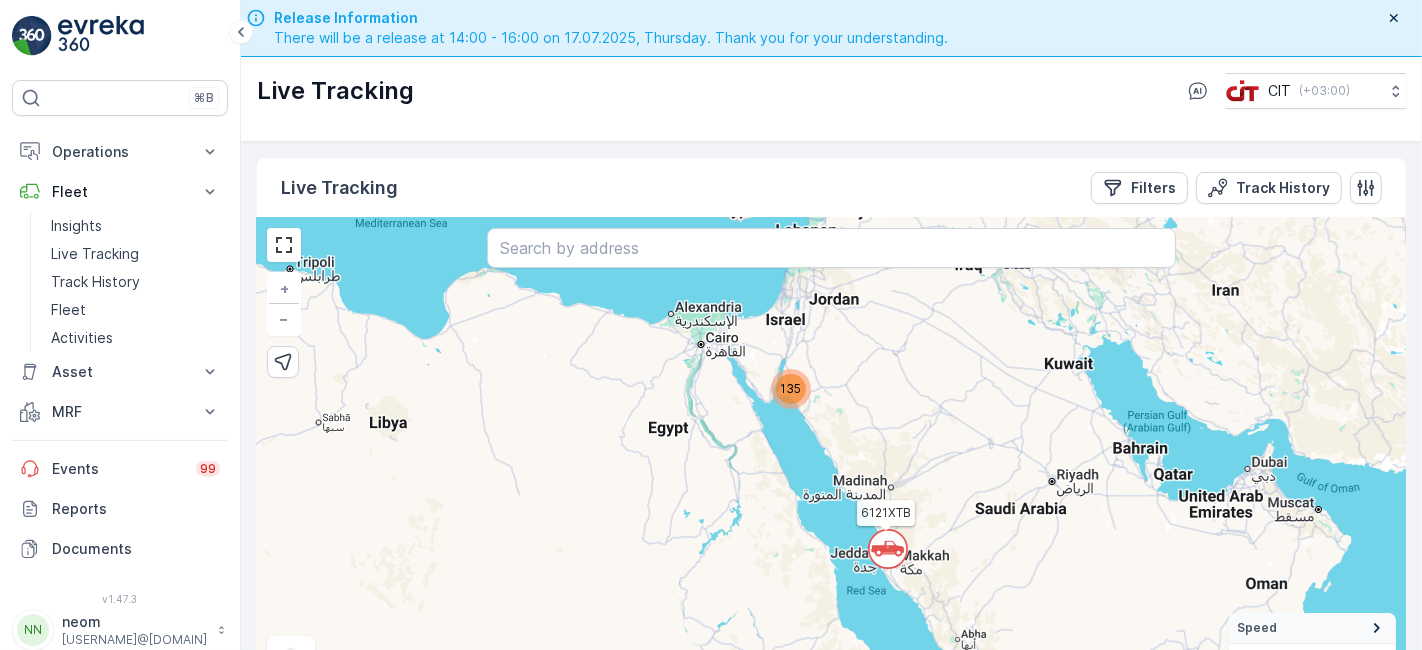 scroll, scrollTop: 57, scrollLeft: 0, axis: vertical 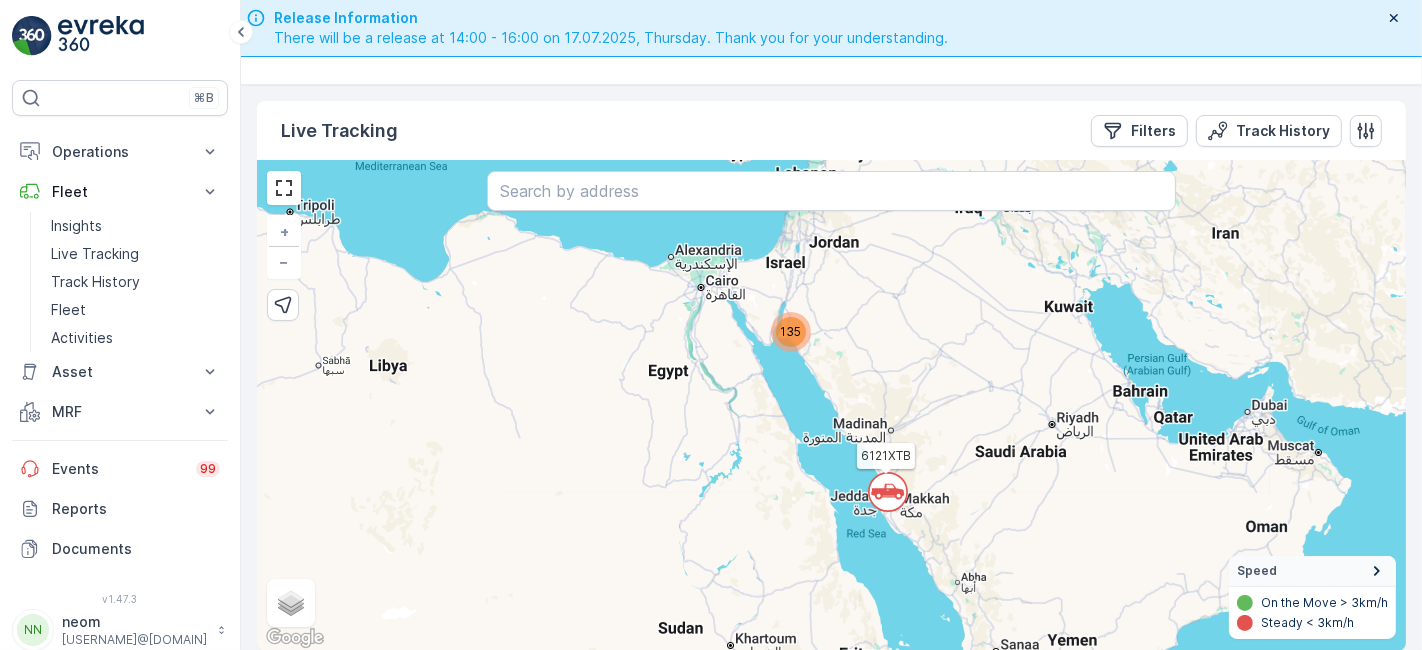 click on "Satellite Roadmap Terrain Hybrid Leaflet Keyboard shortcuts Map Data Map data ©2025 GeoBasis-DE/BKG (©2009), Google, Inst. Geogr. Nacional, Mapa GISrael Map data ©2025 GeoBasis-DE/BKG (©2009), Google, Inst. Geogr. Nacional, Mapa GISrael 200 km Click to toggle between metric and imperial units Terms Report a map error Speed On the Move > 3km/h Steady < 3km/h" at bounding box center [831, 406] 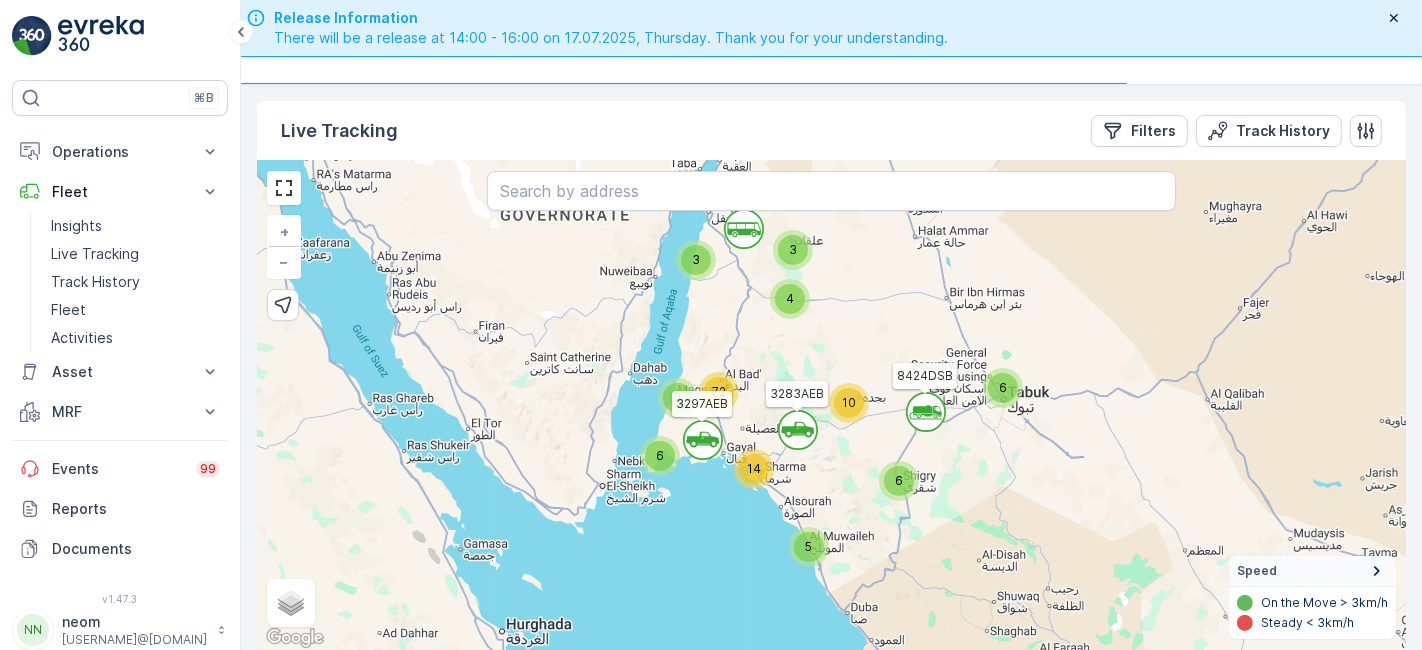 click on "5" at bounding box center (809, 547) 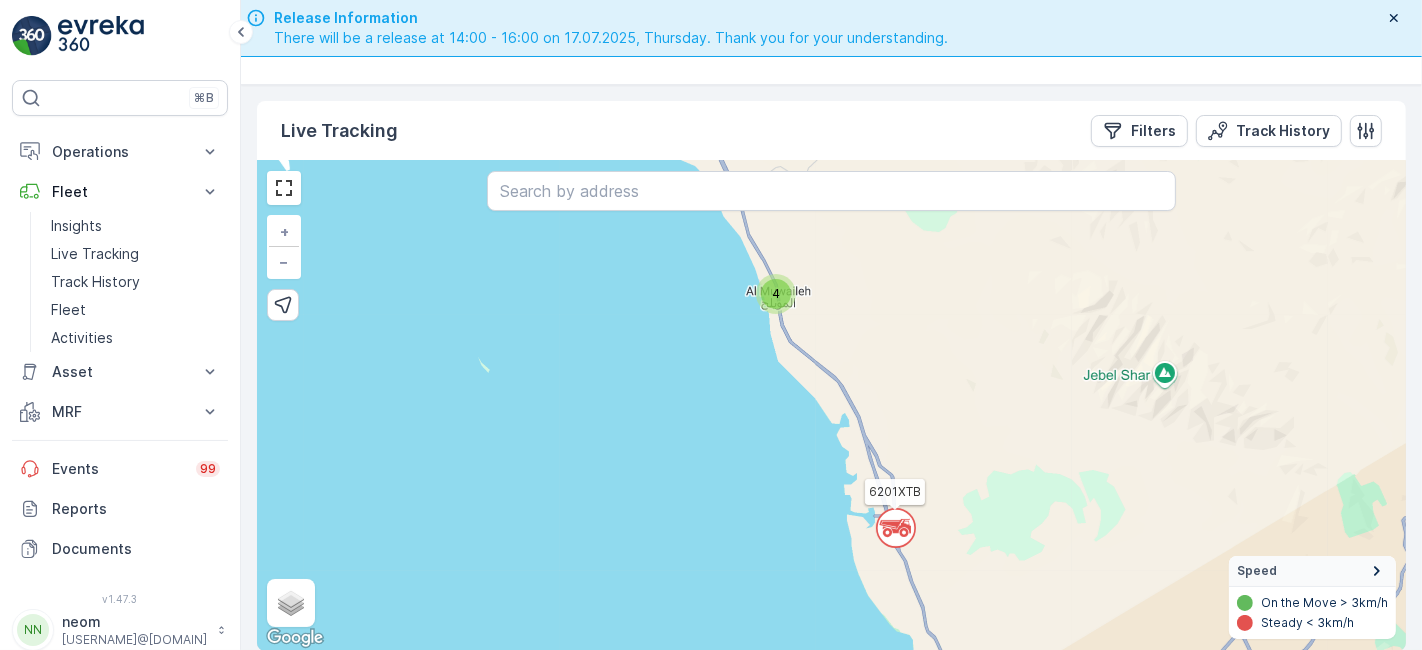 click on "Satellite Roadmap Terrain Hybrid Leaflet Keyboard shortcuts Map Data Map data ©2025 Google Map data ©2025 Google 5 km Click to toggle between metric and imperial units Terms Report a map error Speed On the Move > 3km/h Steady < 3km/h" at bounding box center [831, 406] 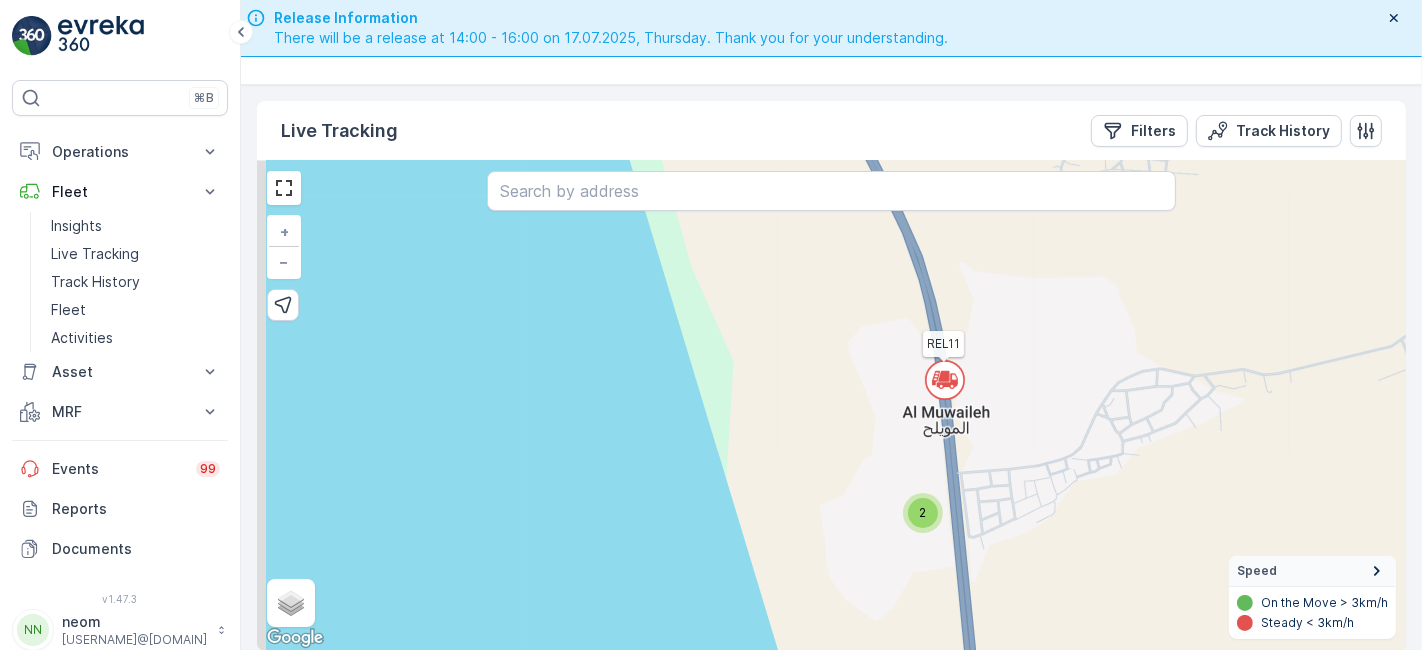drag, startPoint x: 773, startPoint y: 430, endPoint x: 822, endPoint y: 309, distance: 130.54501 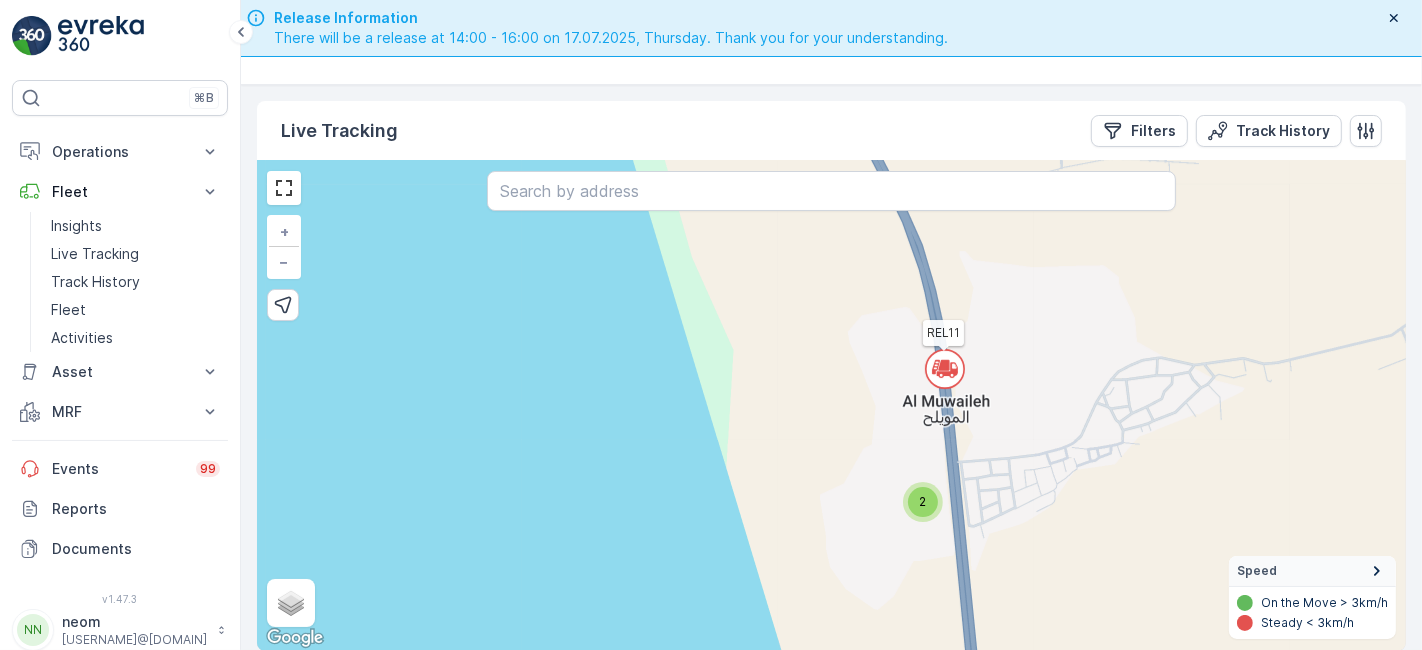 click on "2" at bounding box center [923, 501] 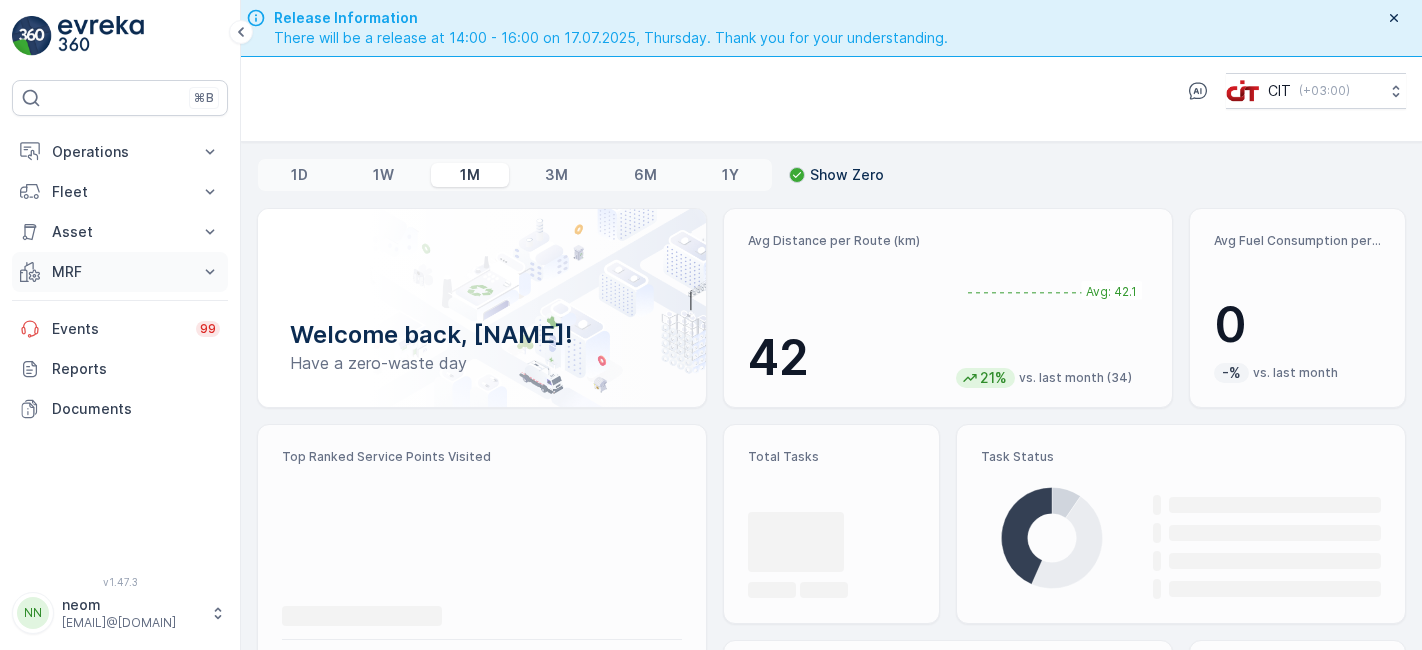 scroll, scrollTop: 0, scrollLeft: 0, axis: both 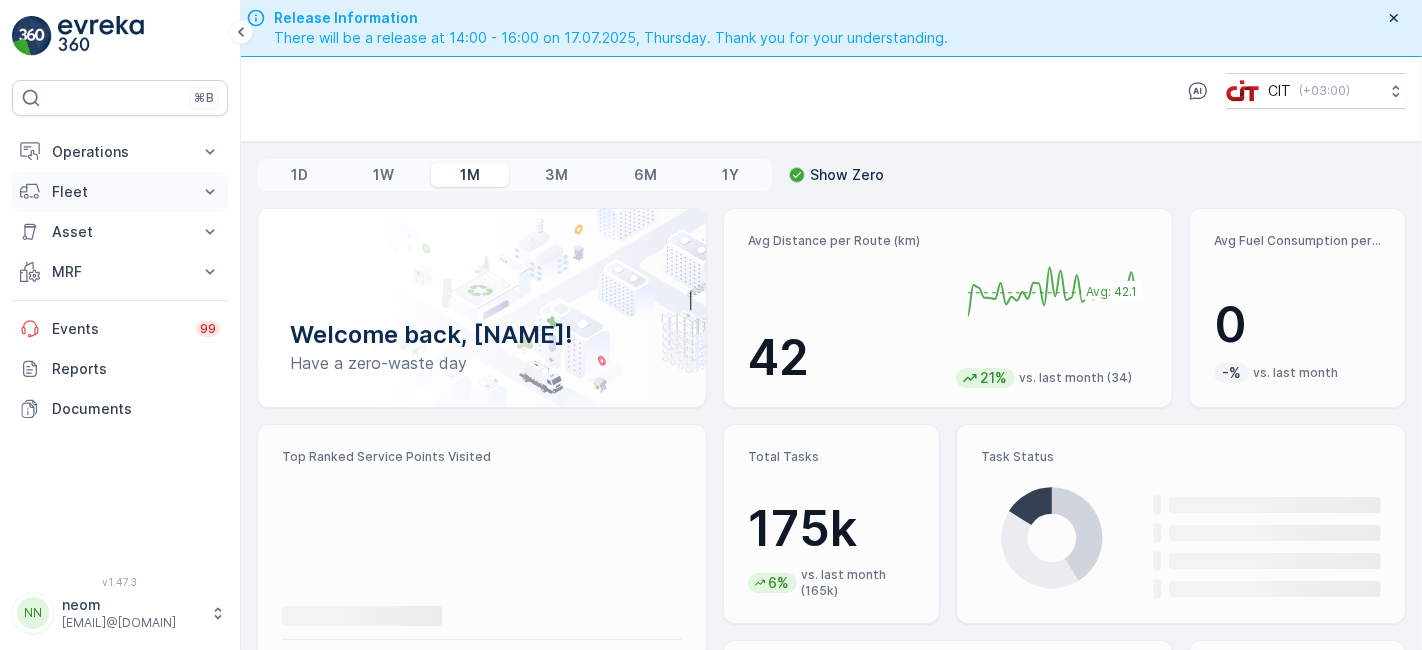 click on "Fleet" at bounding box center (120, 192) 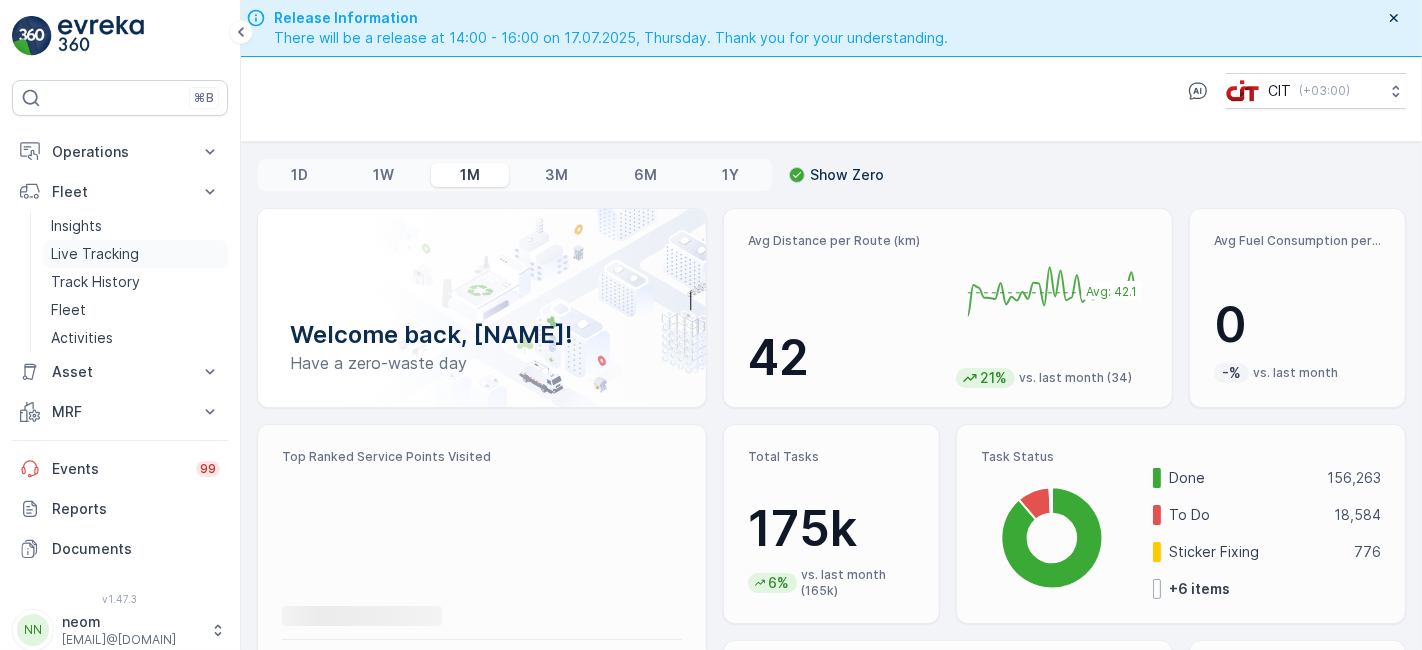 click on "Live Tracking" at bounding box center (95, 254) 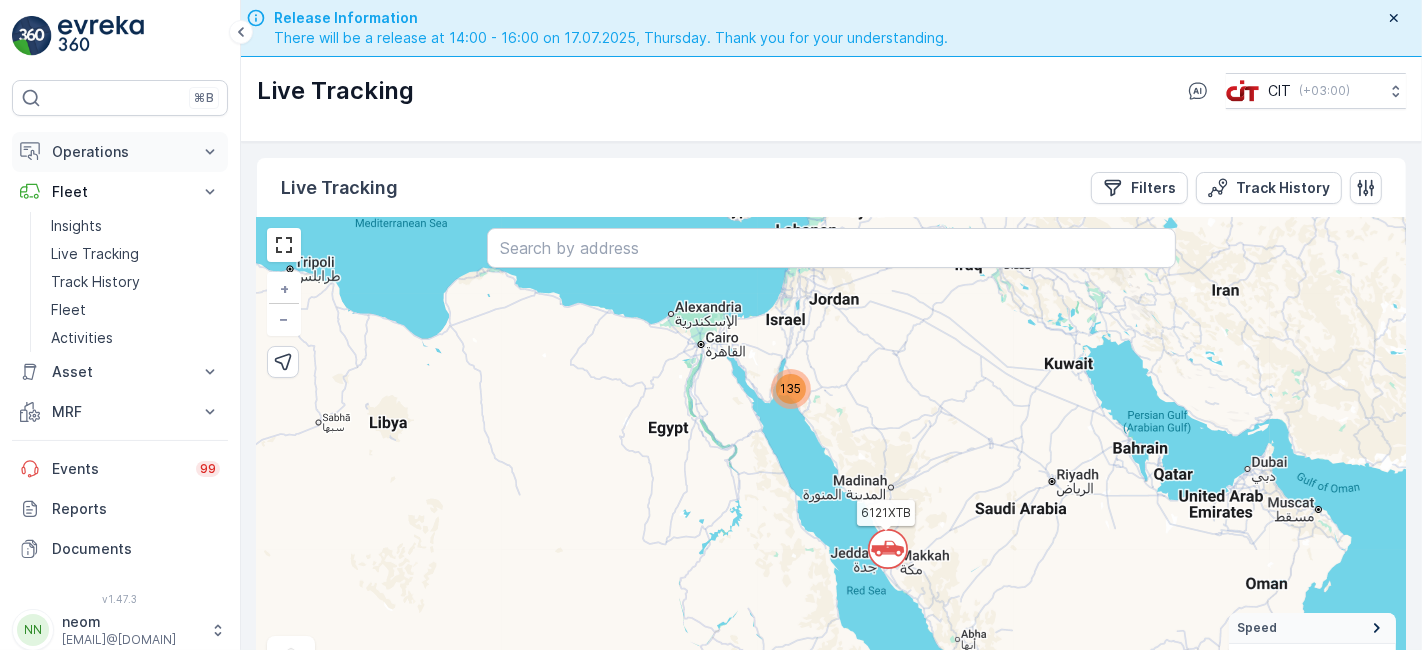 click on "Operations" at bounding box center (120, 152) 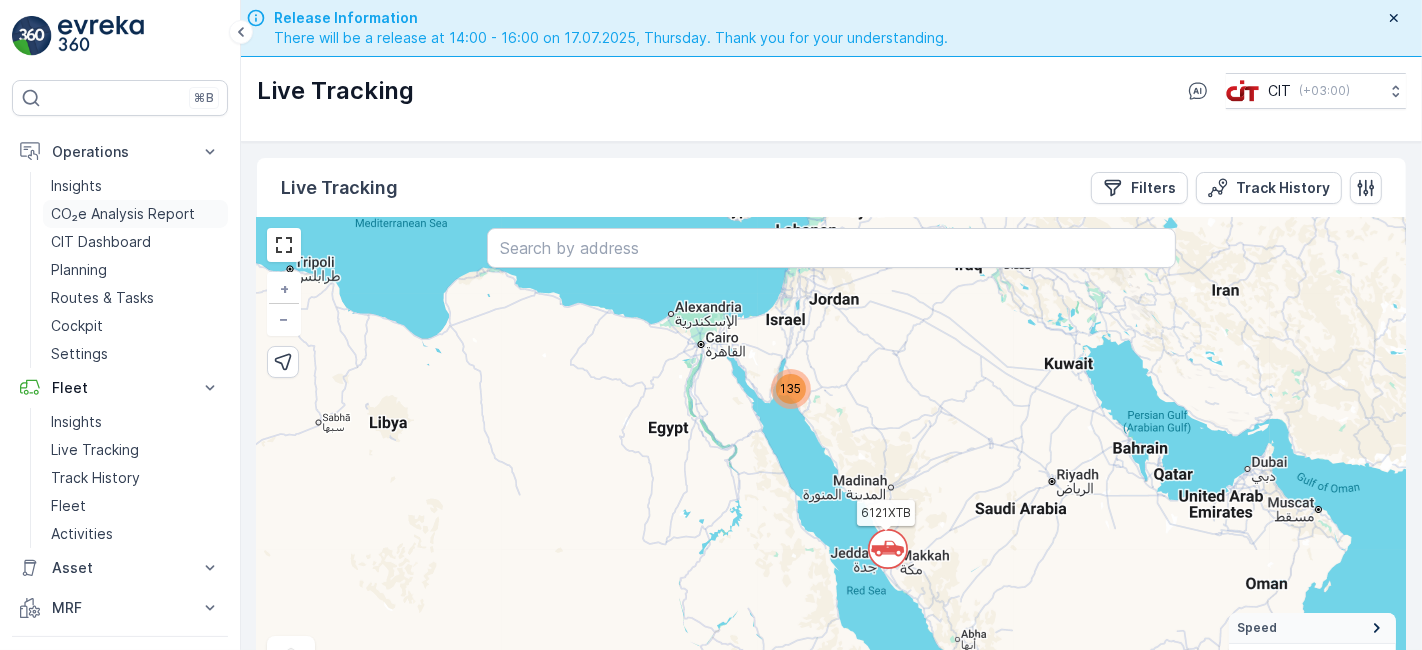 click on "CO₂e Analysis Report" at bounding box center (123, 214) 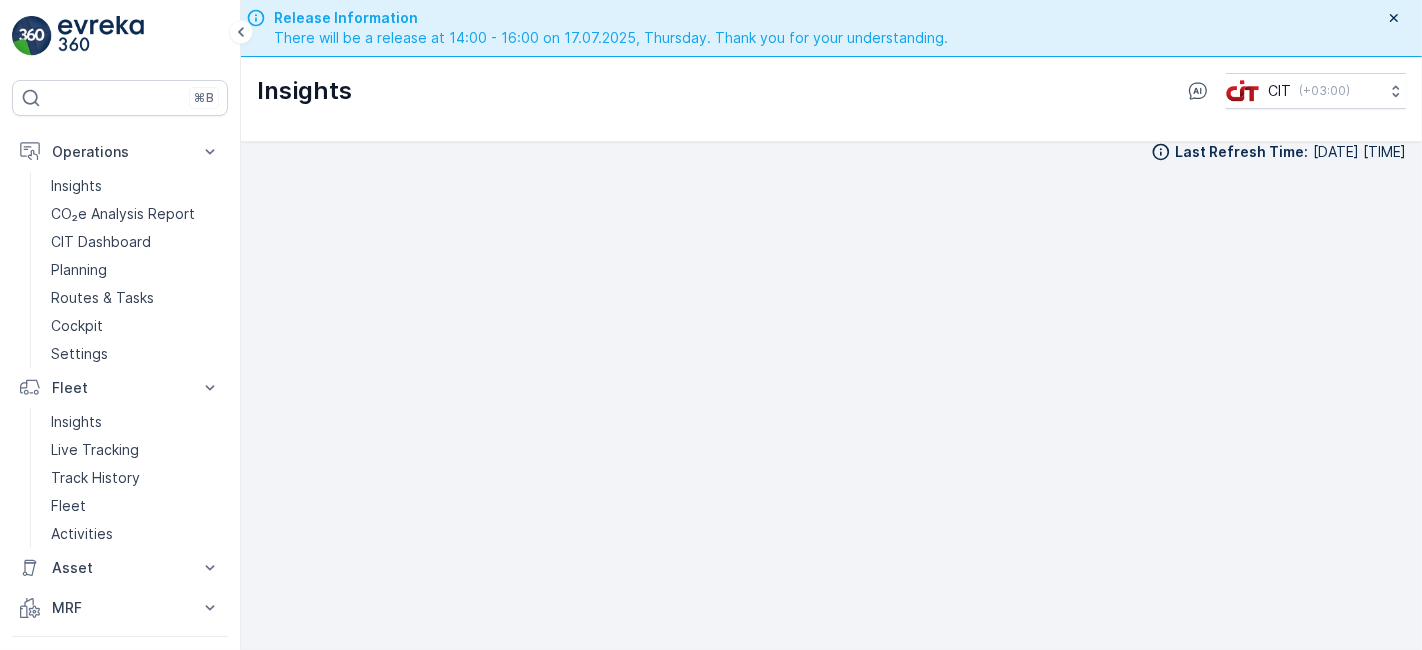 scroll, scrollTop: 18, scrollLeft: 0, axis: vertical 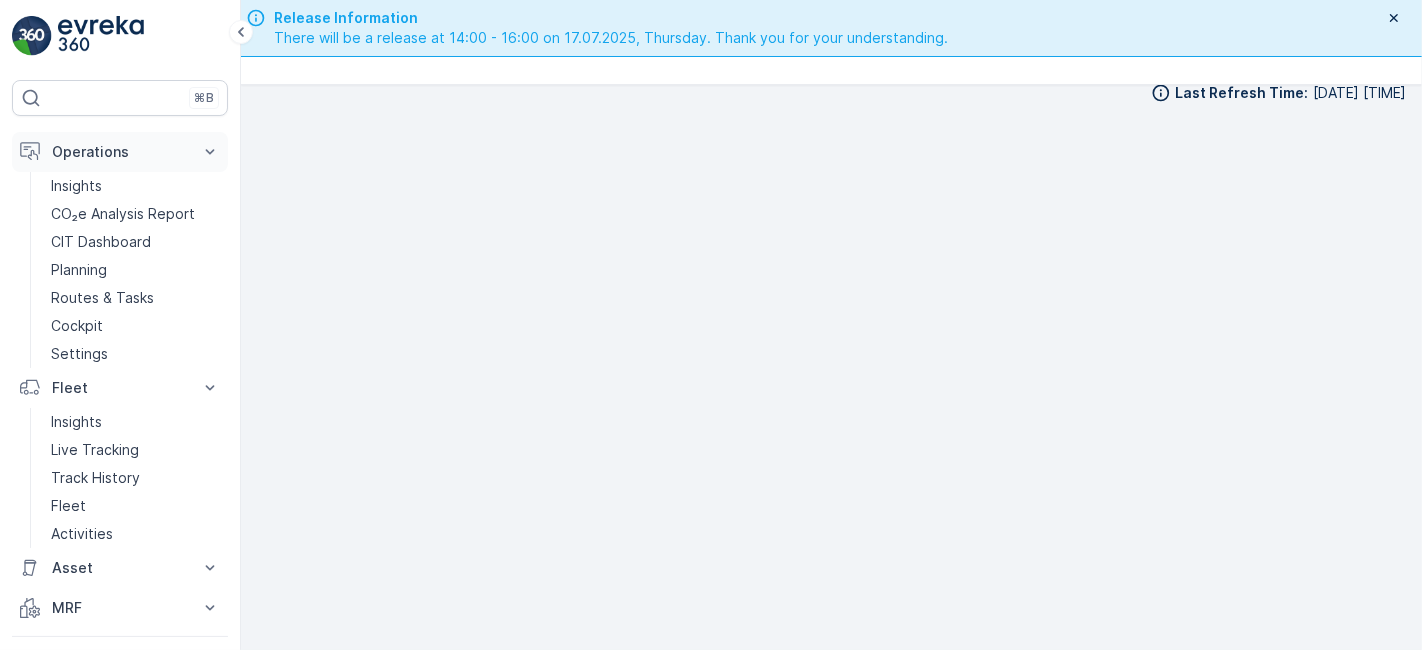 click on "Operations" at bounding box center (120, 152) 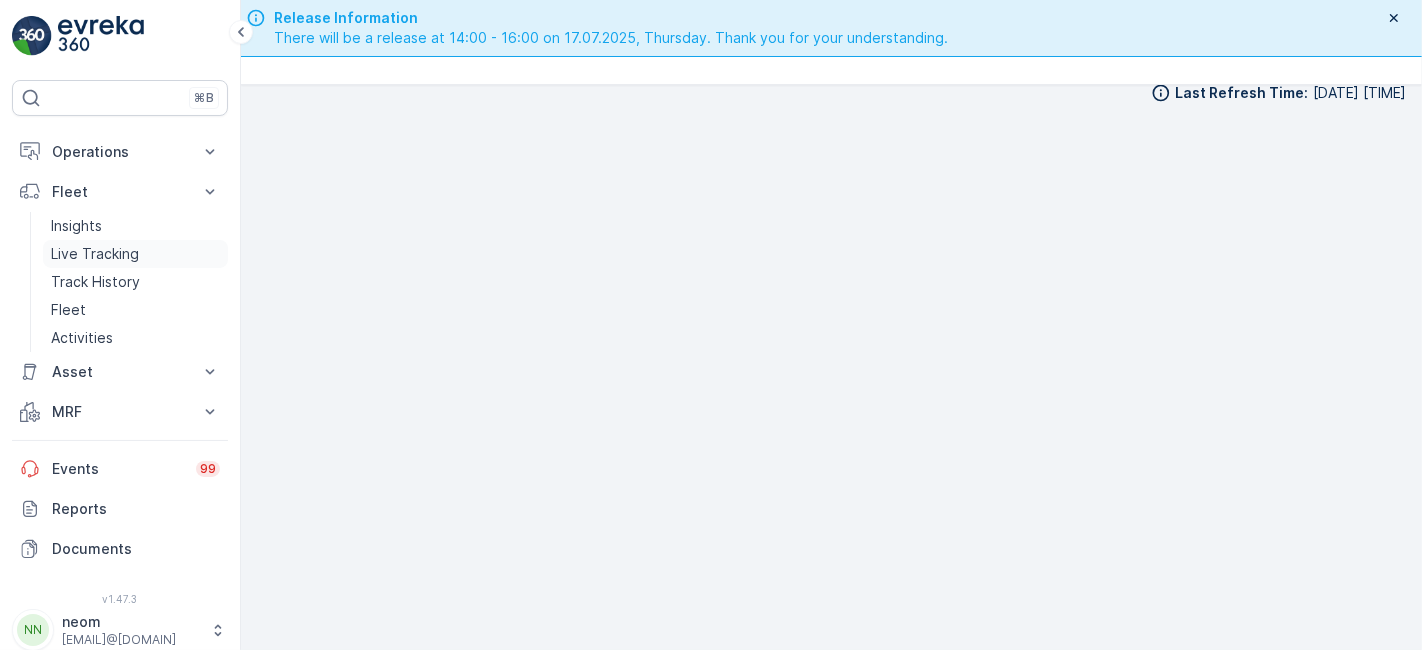 click on "Live Tracking" at bounding box center [95, 254] 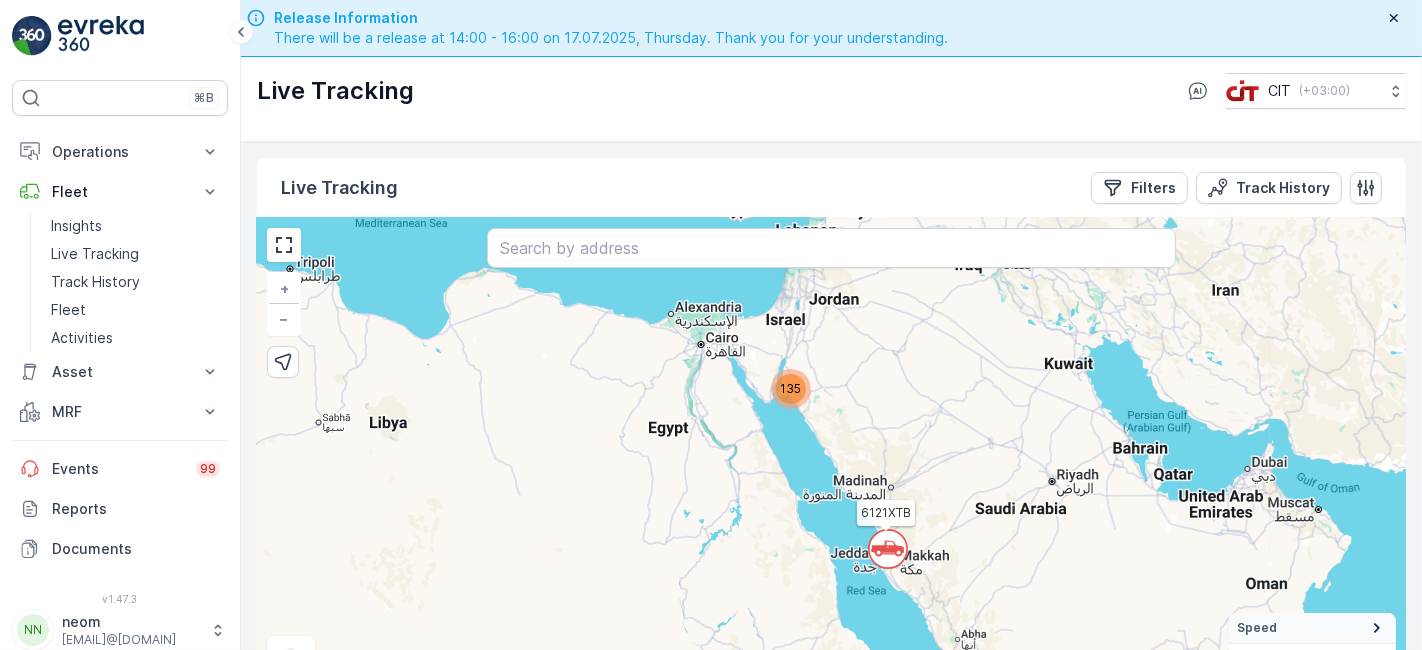 scroll, scrollTop: 57, scrollLeft: 0, axis: vertical 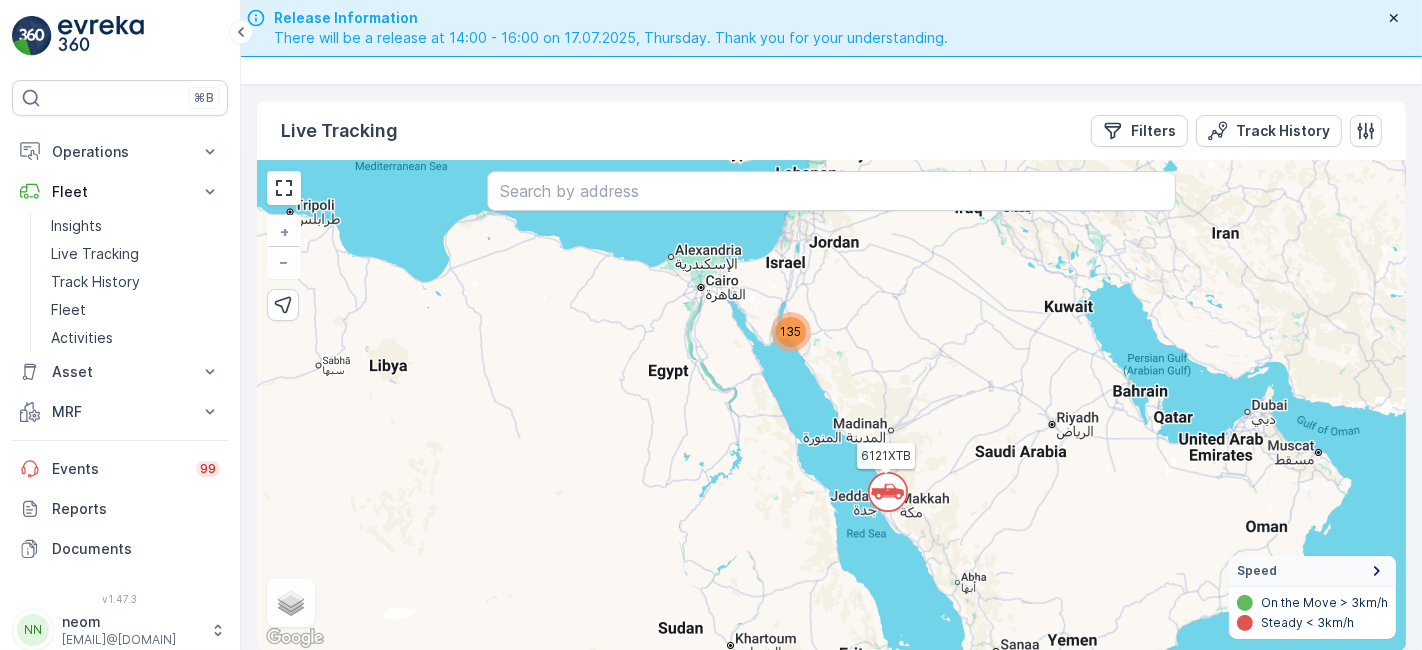 click on "Satellite Roadmap Terrain Hybrid Leaflet Keyboard shortcuts Map Data Map data ©2025 GeoBasis-DE/BKG (©2009), Google, Inst. Geogr. Nacional, Mapa GISrael Map data ©2025 GeoBasis-DE/BKG (©2009), Google, Inst. Geogr. Nacional, Mapa GISrael 200 km Click to toggle between metric and imperial units Terms Report a map error Speed On the Move > 3km/h Steady < 3km/h" at bounding box center [831, 406] 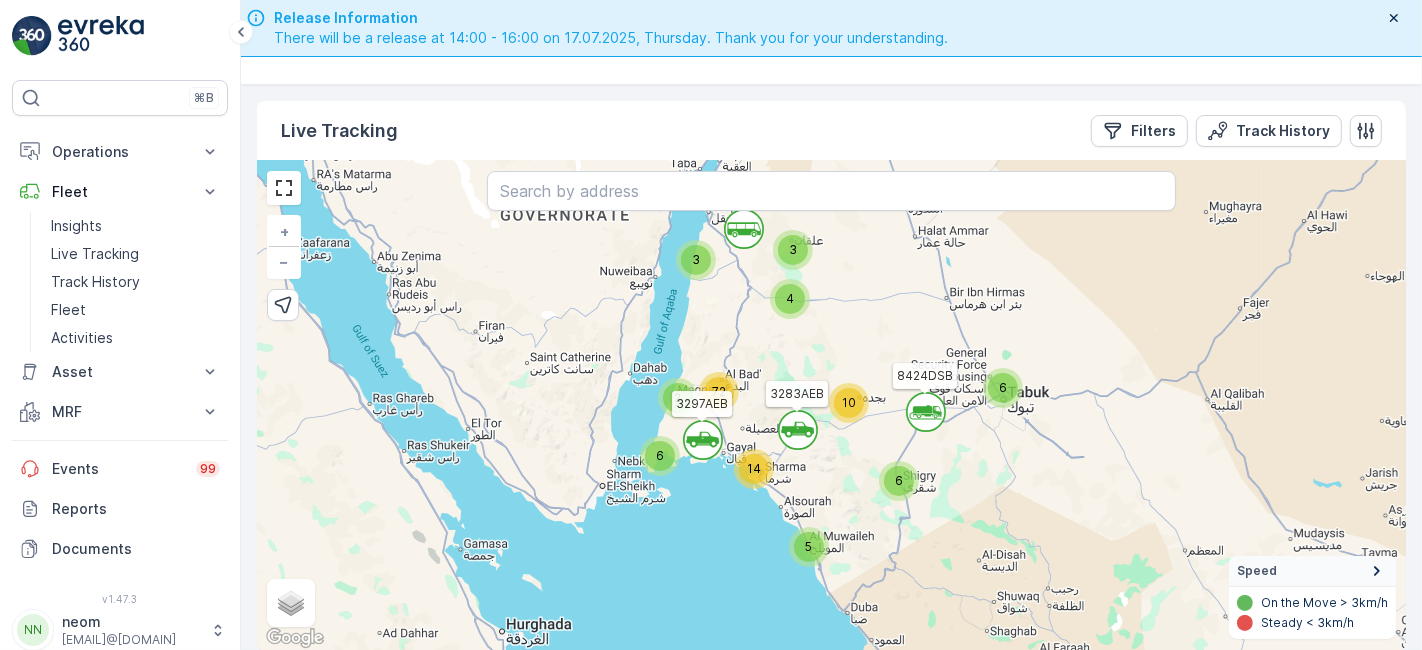 click on "5" at bounding box center (809, 546) 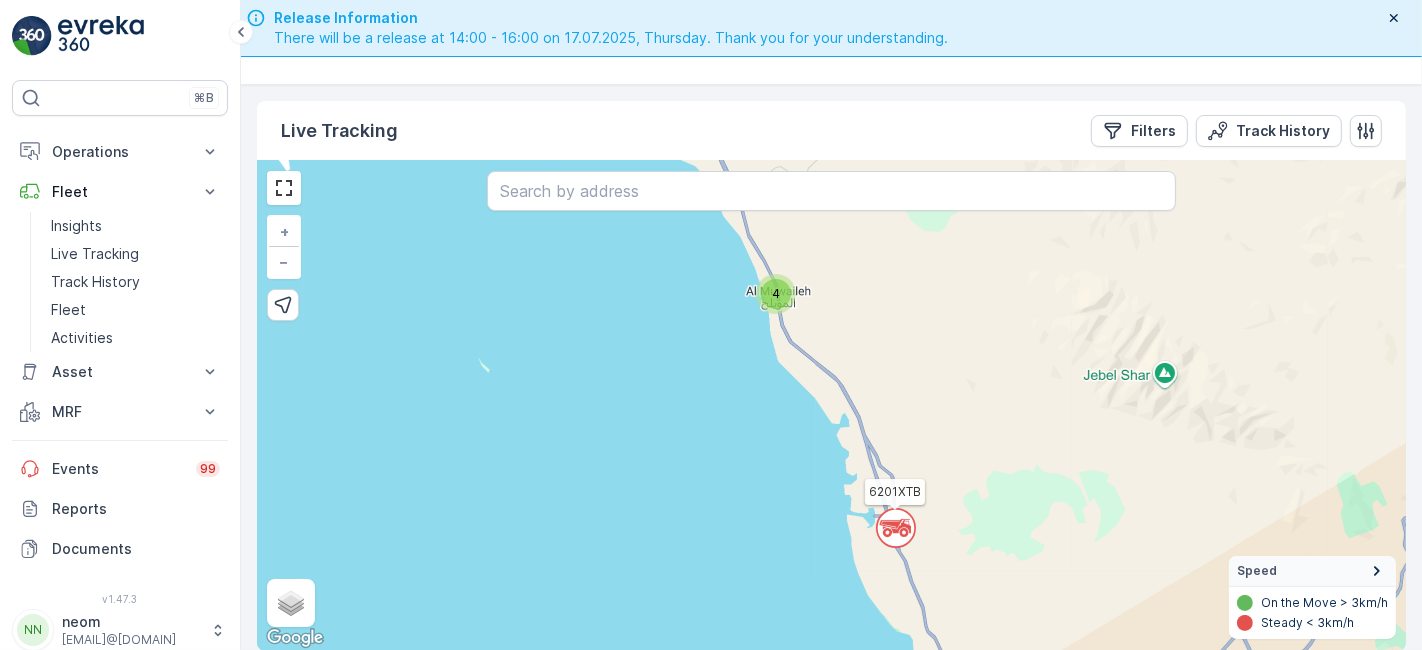 click on "4" at bounding box center [776, 294] 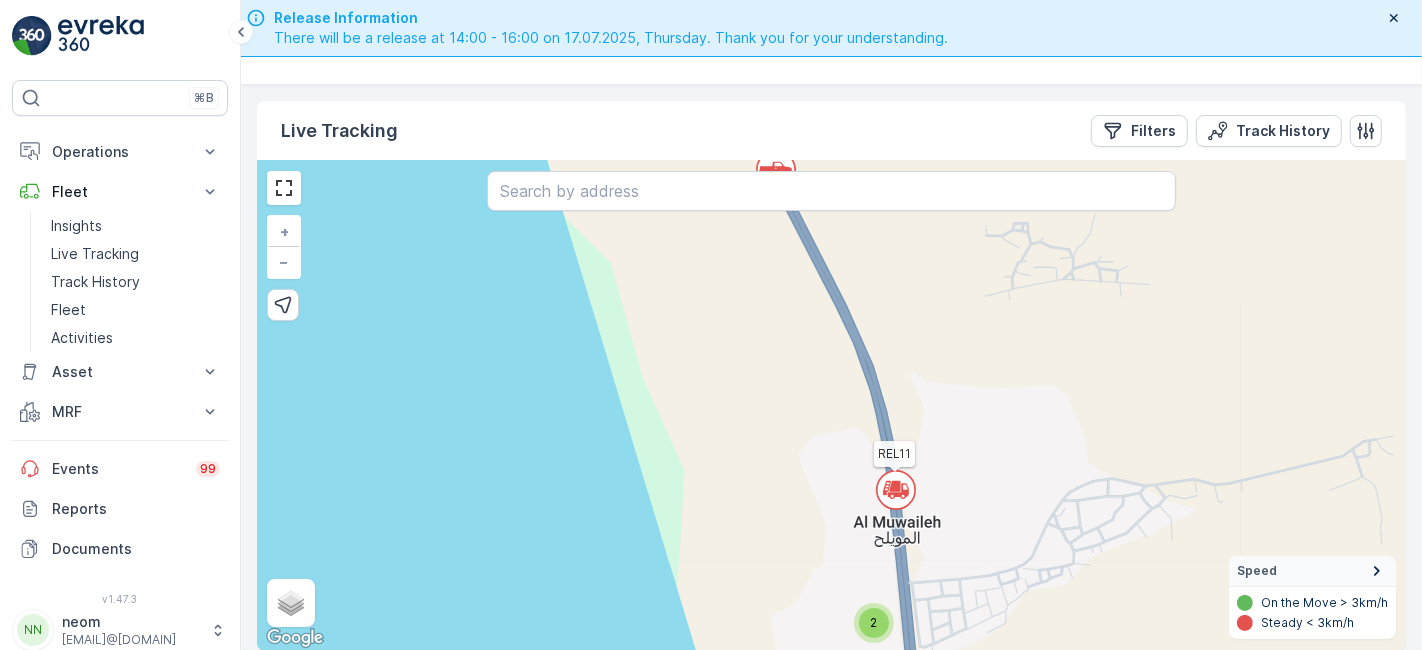 click on "2" at bounding box center [874, 623] 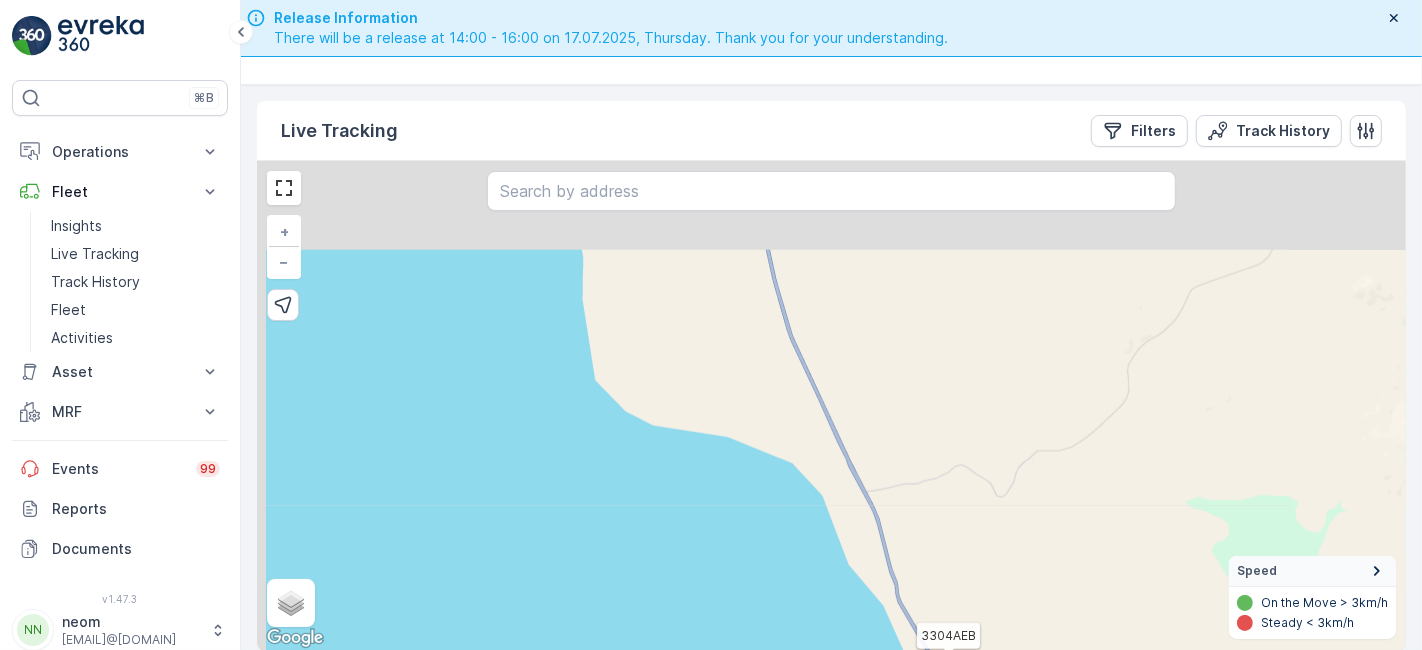 drag, startPoint x: 822, startPoint y: 312, endPoint x: 968, endPoint y: 628, distance: 348.0977 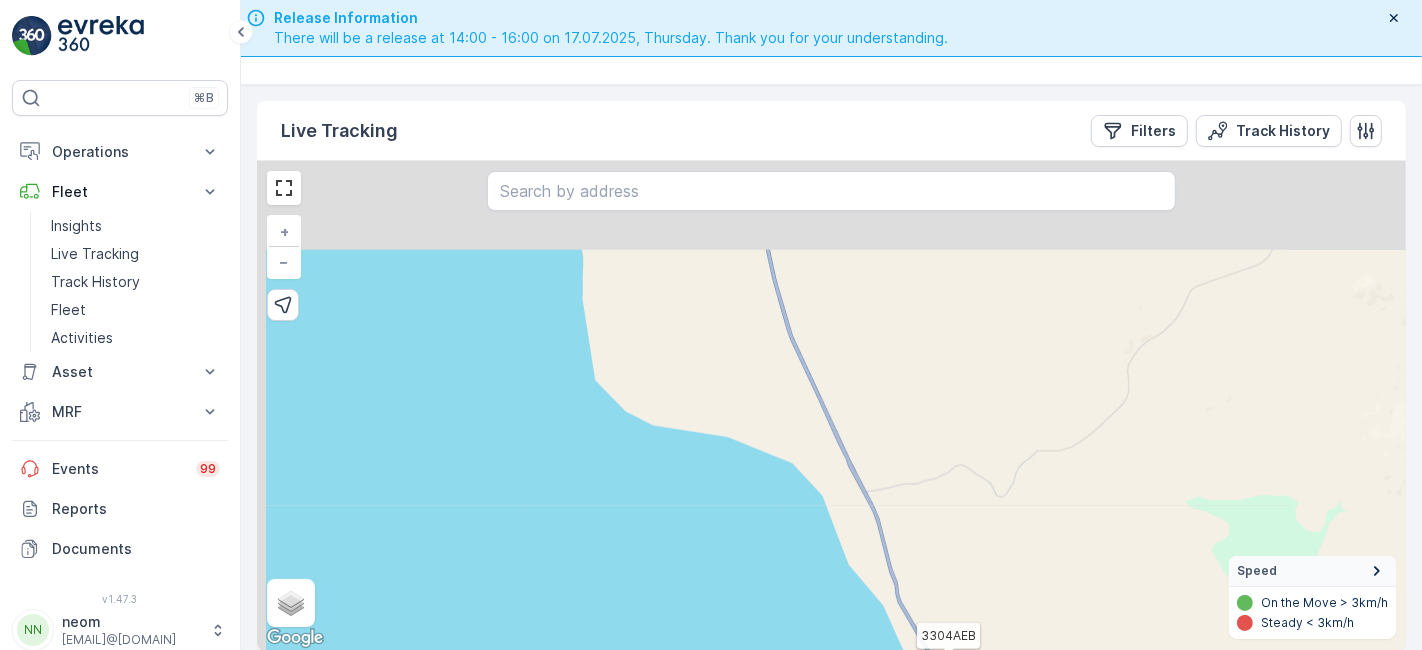 click on "` ` ` ` ` ` ` ` ` ` ` ` ` ` ` ` ` ` ` ` ` ` ` ` ` ` ` ` ` ` ` ` ` ` ` ` ` ` 2 2 2 2 2 2 2 2 3 4 2 5 2 3 3 4 43 8 ATV2 3257TTB 1272EEB 1262EEB 3586GHA ATV15 SEGWAY1 ATV6 7945XTA 3287AEB REL12 ATV21 3691GTB 6121XTB 7245VGJ 6210XTB BEACHCOMBER 3281AEB 3283AEB ATV9 5472EGR 3296AEB 9273TSB 6203XTB 3299AEB 3289AEB 7247VGJ ATV17 6201XTB REL6 2933EXB 6204XTB 3297AEB 6206XTB 1260EEB 6202XTB BW001 3298AEB 3292AEB 8424DSB 3293AEB 3304AEB 9381TXA + −  Satellite  Roadmap  Terrain  Hybrid  Leaflet Keyboard shortcuts Map Data Map data ©2025 Google Map data ©2025 Google 2 km  Click to toggle between metric and imperial units Terms Report a map error Speed On the Move > 3km/h Steady < 3km/h" at bounding box center [831, 406] 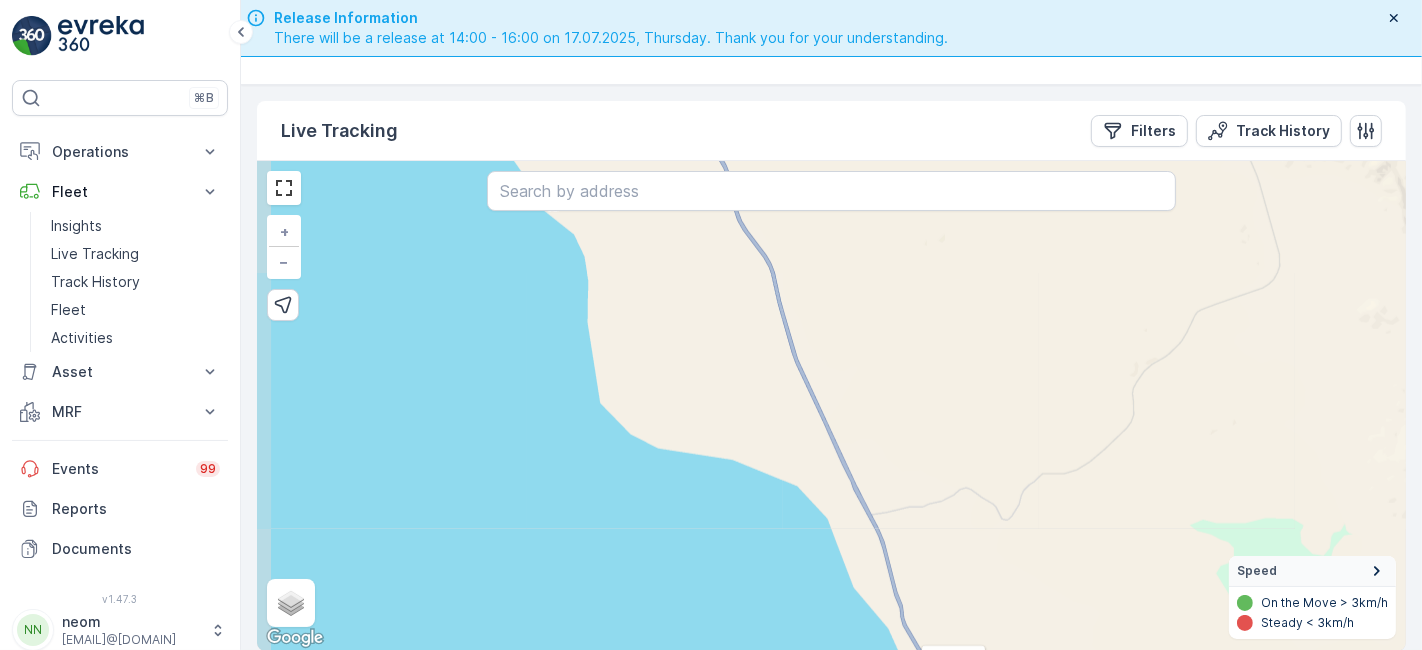 drag, startPoint x: 869, startPoint y: 364, endPoint x: 889, endPoint y: 498, distance: 135.48431 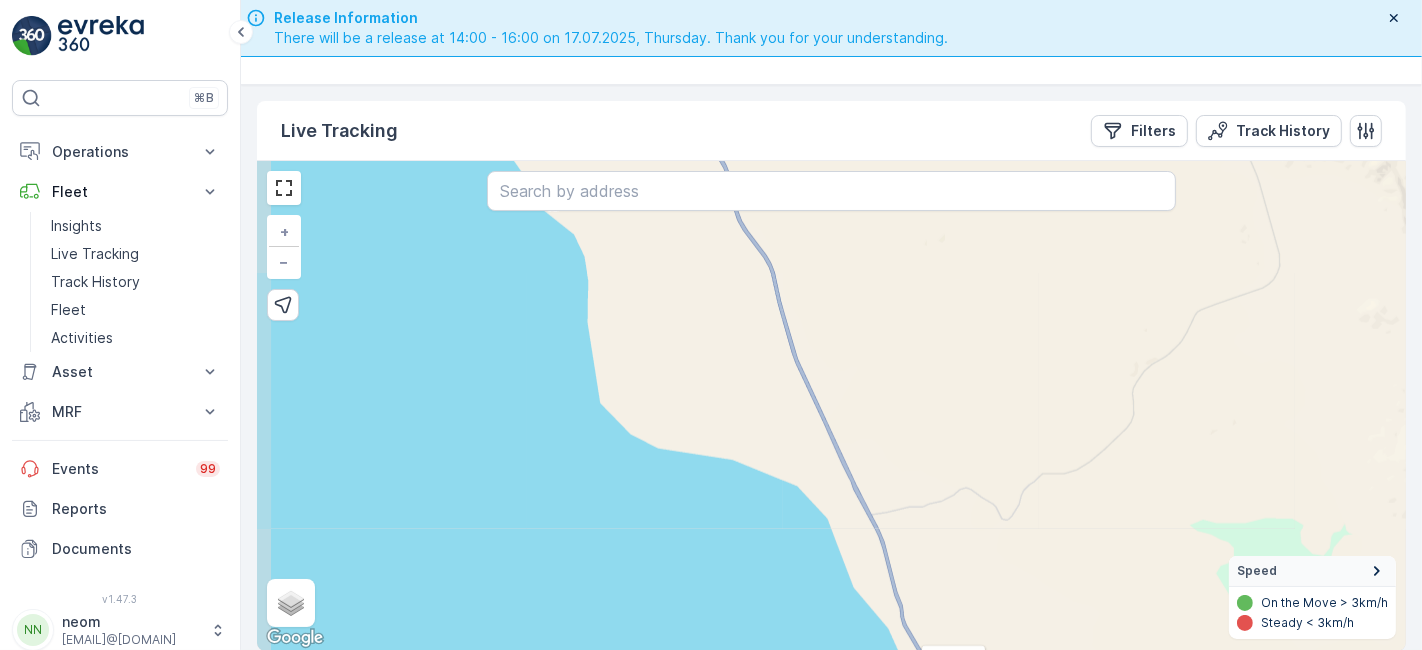 click on "` ` ` ` ` ` ` ` ` ` ` ` ` ` ` ` ` ` ` ` ` ` ` ` ` ` ` ` ` ` ` ` ` ` ` ` ` ` 2 2 2 2 2 2 2 2 3 4 2 5 2 3 3 4 43 8 ATV2 3257TTB 1272EEB 1262EEB 3586GHA ATV15 SEGWAY1 ATV6 7945XTA 3287AEB REL12 ATV21 3691GTB 6121XTB 7245VGJ 6210XTB BEACHCOMBER 3281AEB 3283AEB ATV9 5472EGR 3296AEB 9273TSB 6203XTB 3299AEB 3289AEB 7247VGJ ATV17 6201XTB REL6 2933EXB 6204XTB 3297AEB 6206XTB 1260EEB 6202XTB BW001 3298AEB 3292AEB 8424DSB 3293AEB 3304AEB 9381TXA + −  Satellite  Roadmap  Terrain  Hybrid  Leaflet Keyboard shortcuts Map Data Map data ©2025 Google Map data ©2025 Google 2 km  Click to toggle between metric and imperial units Terms Report a map error Speed On the Move > 3km/h Steady < 3km/h" at bounding box center (831, 406) 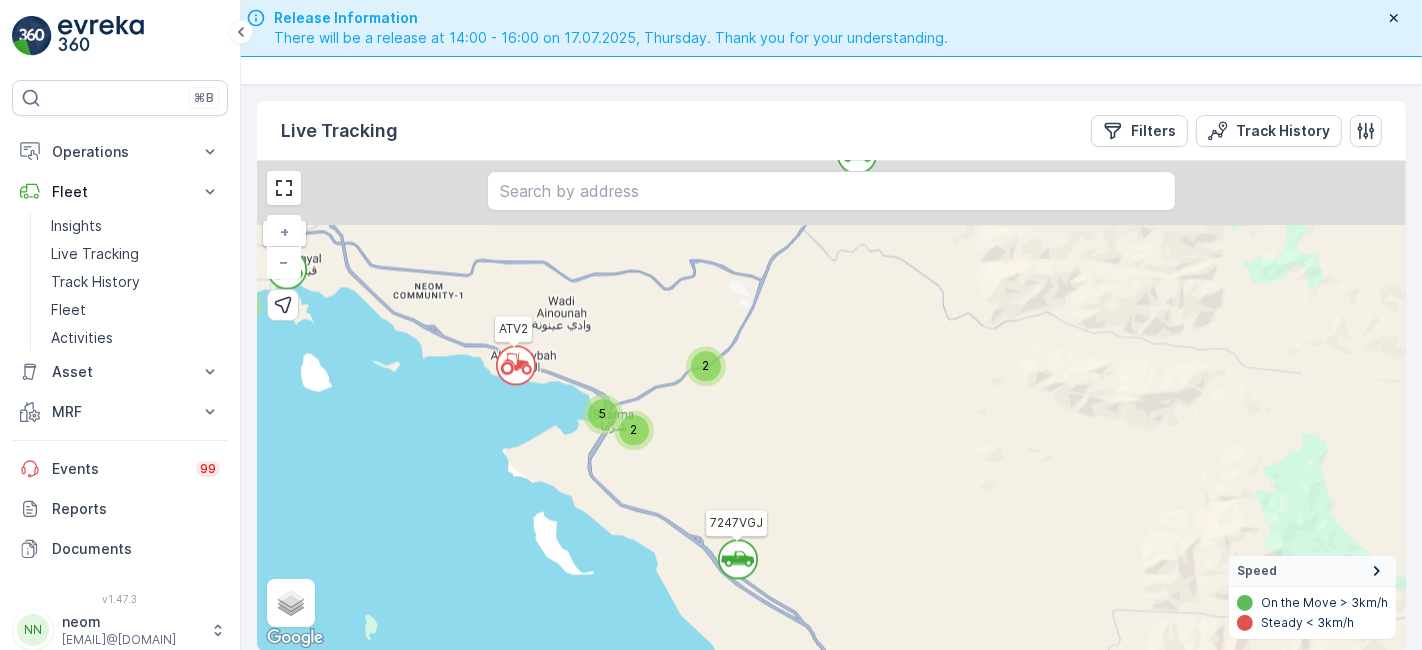 drag, startPoint x: 649, startPoint y: 264, endPoint x: 679, endPoint y: 558, distance: 295.52664 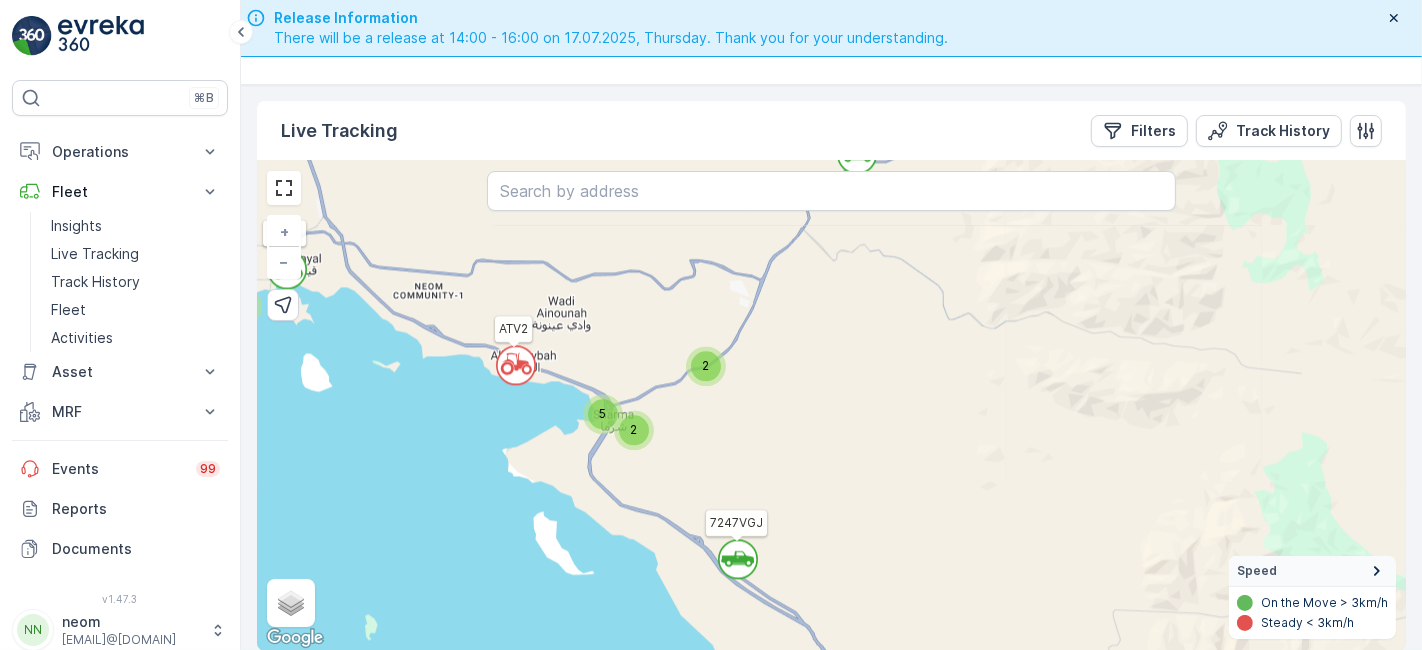 click on "5" at bounding box center [603, 414] 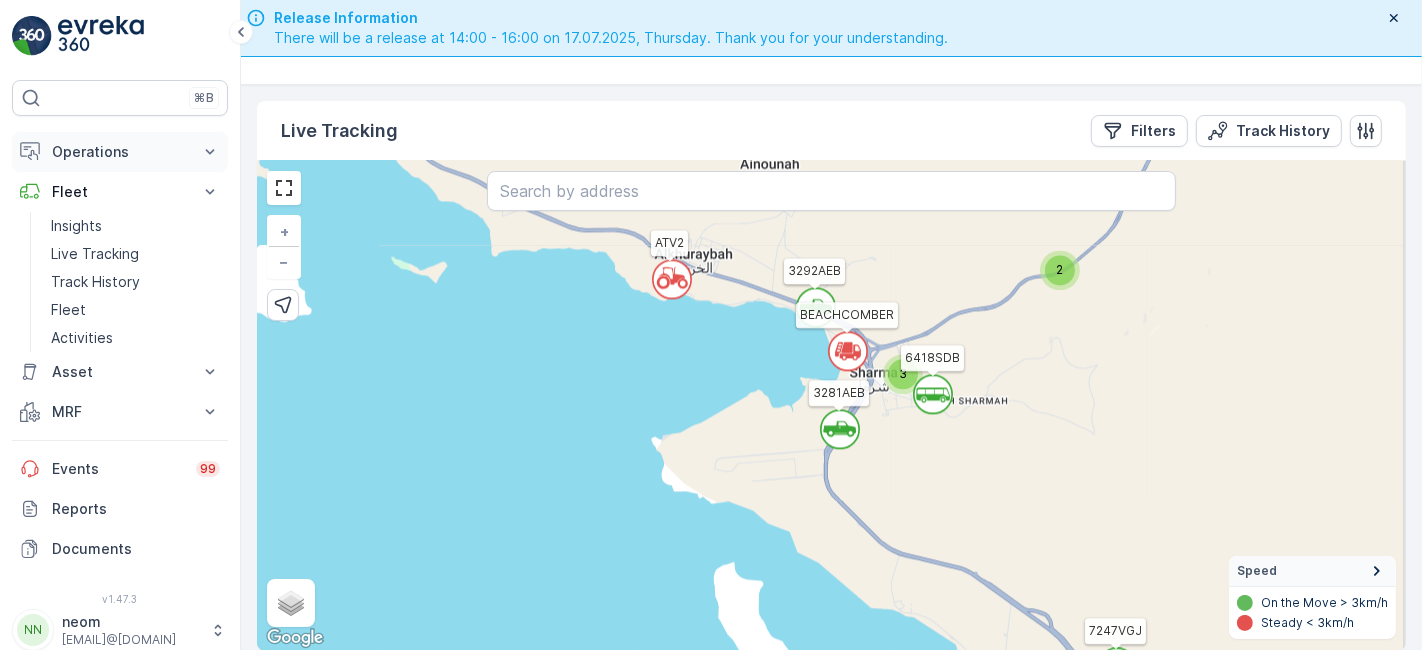 click on "Operations" at bounding box center [120, 152] 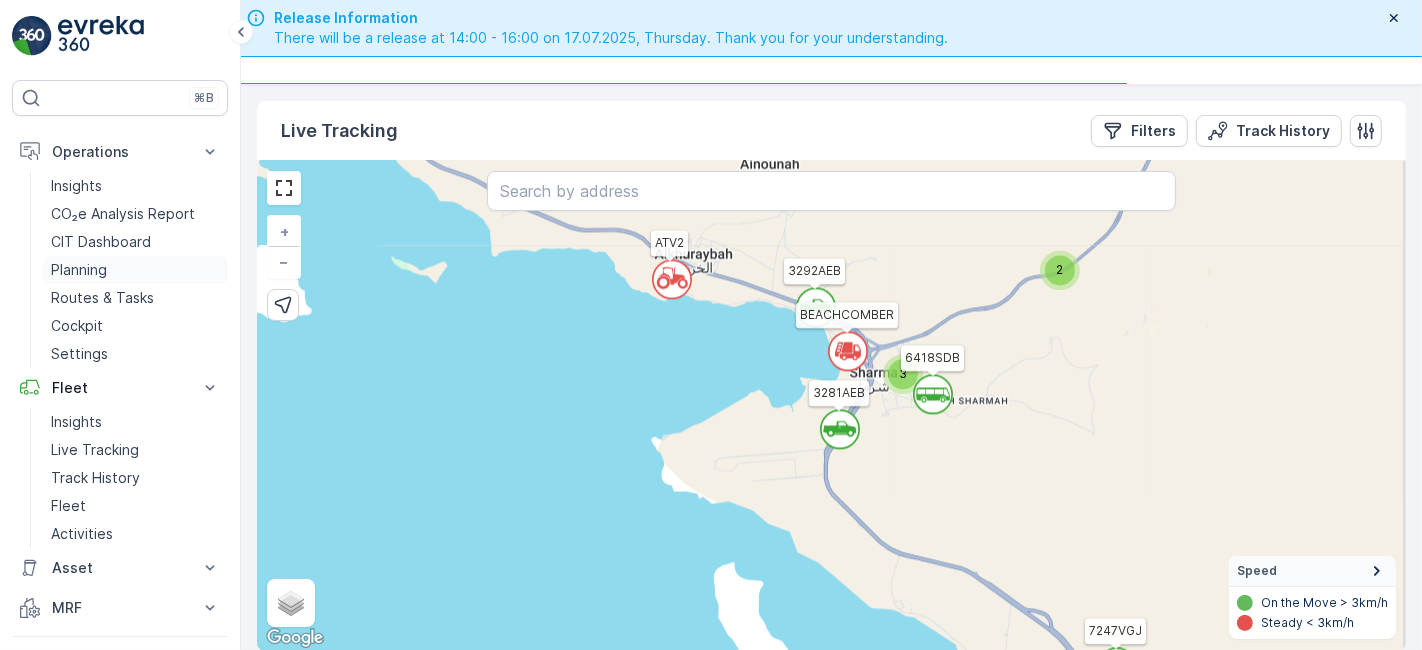 click on "Planning" at bounding box center (79, 270) 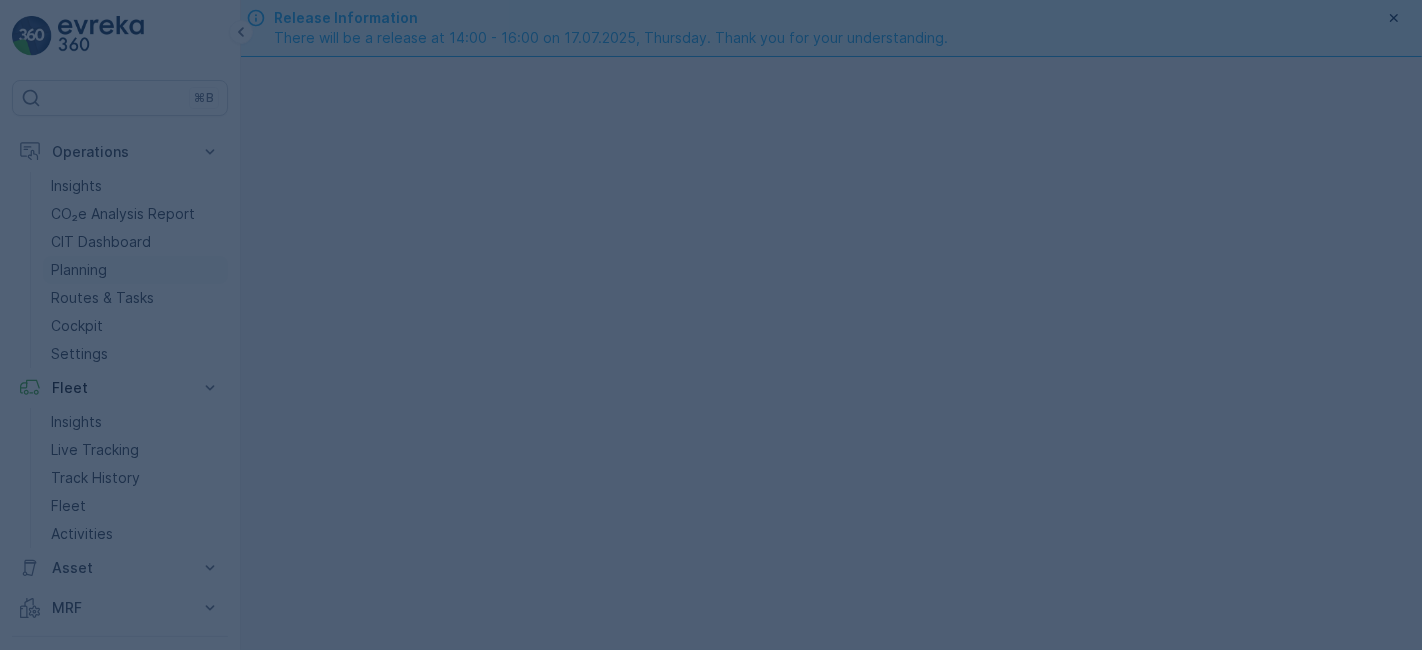 scroll, scrollTop: 0, scrollLeft: 0, axis: both 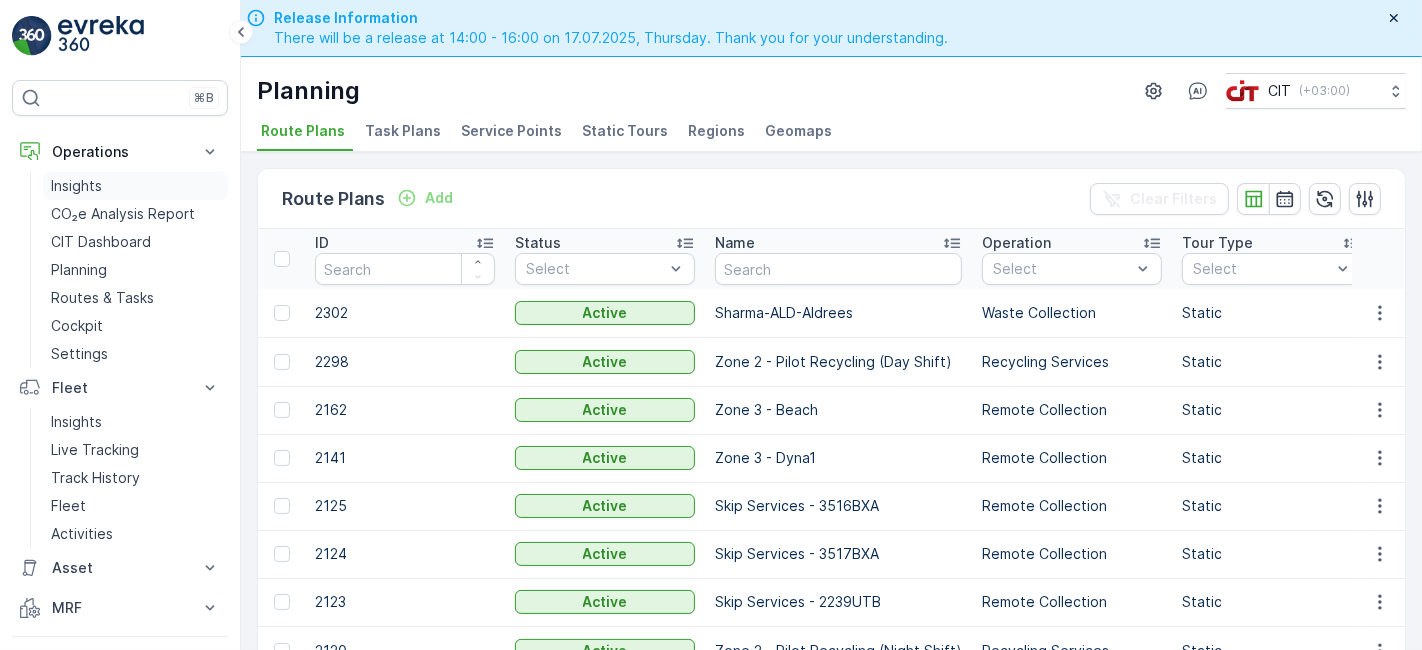 click on "Insights" at bounding box center [76, 186] 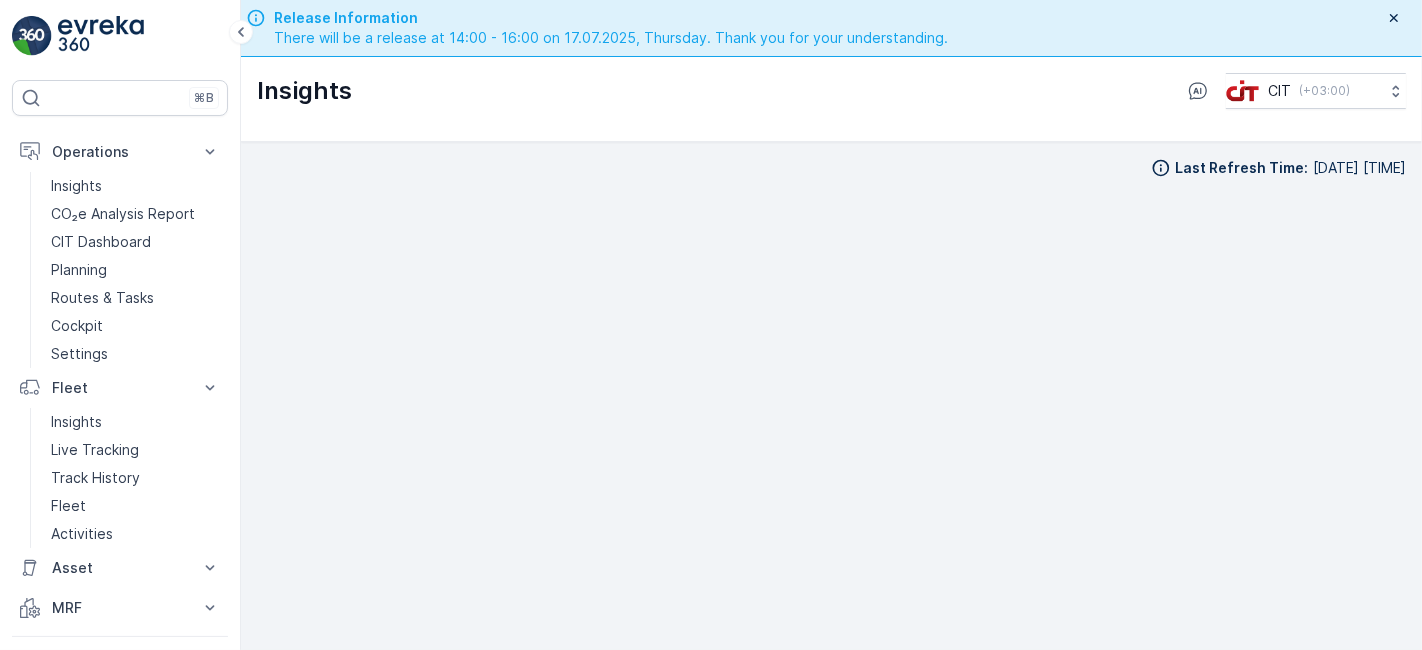 scroll, scrollTop: 16, scrollLeft: 0, axis: vertical 